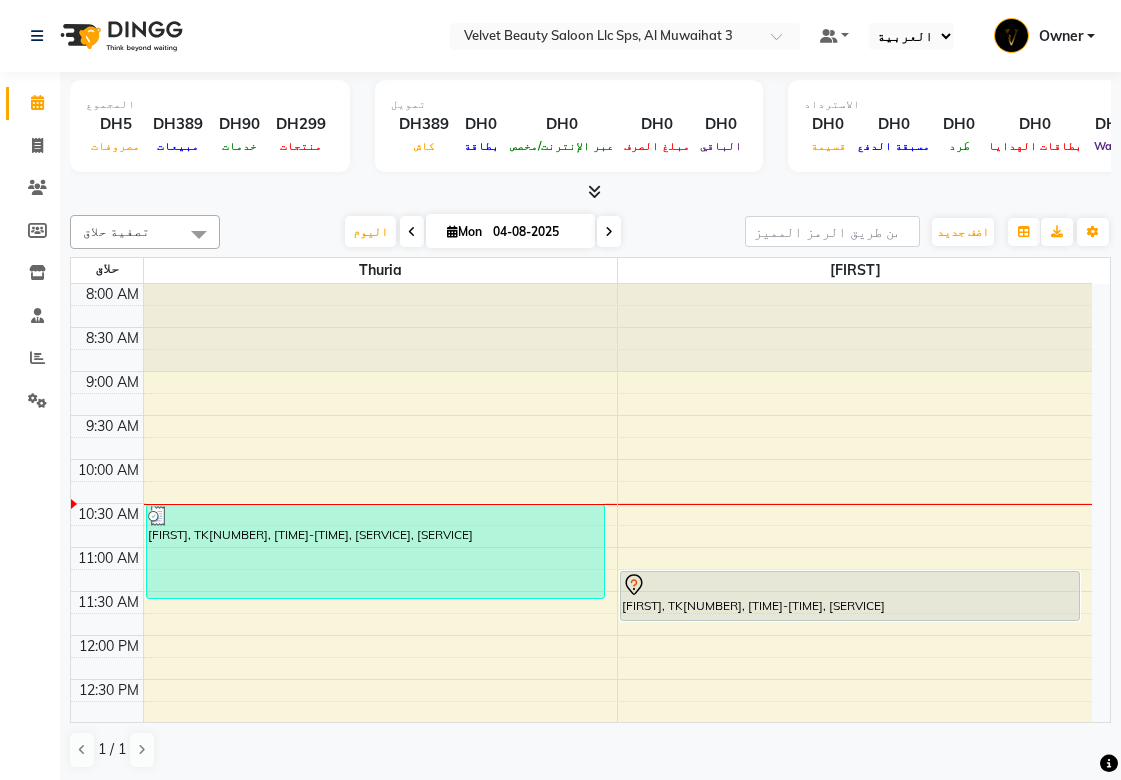 select on "ar" 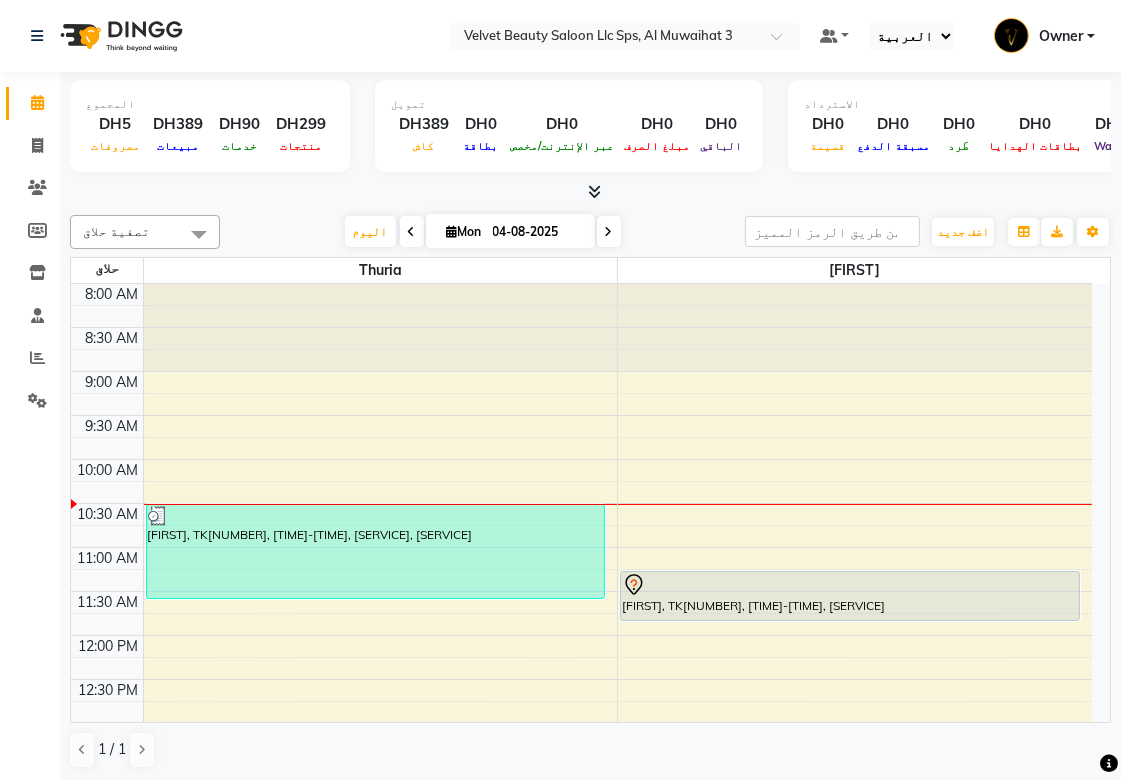 scroll, scrollTop: 0, scrollLeft: 0, axis: both 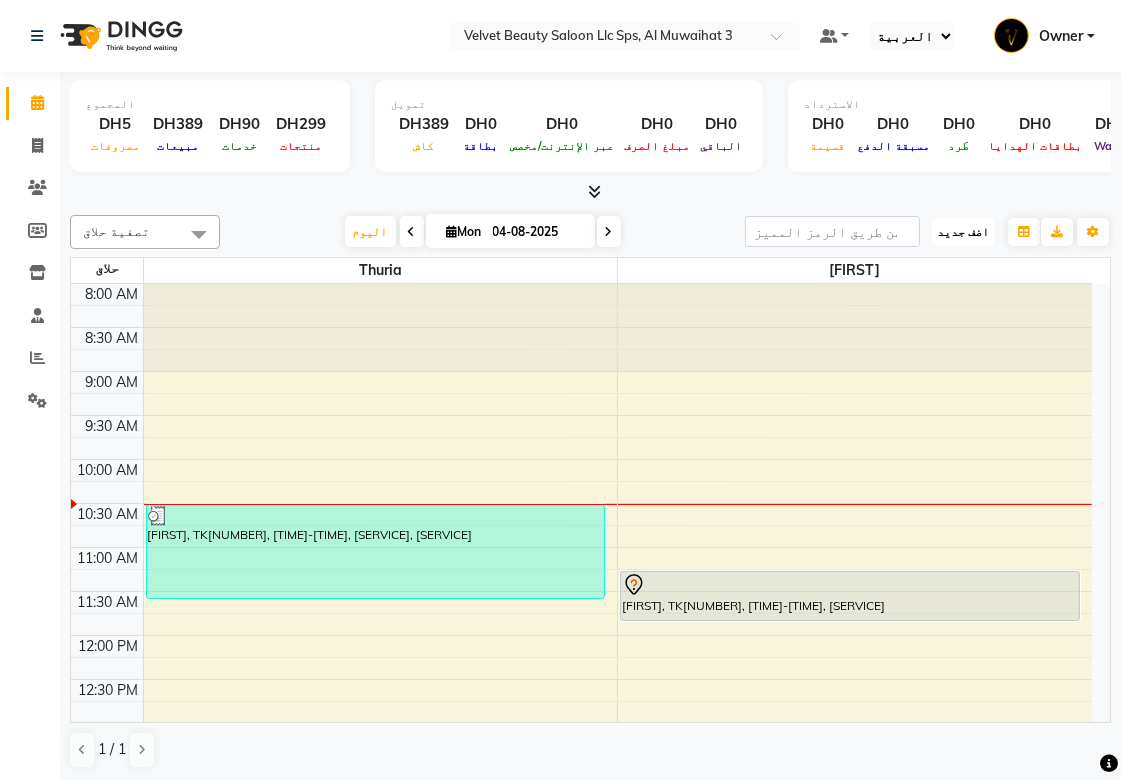 click on "اضف جديد" at bounding box center (963, 231) 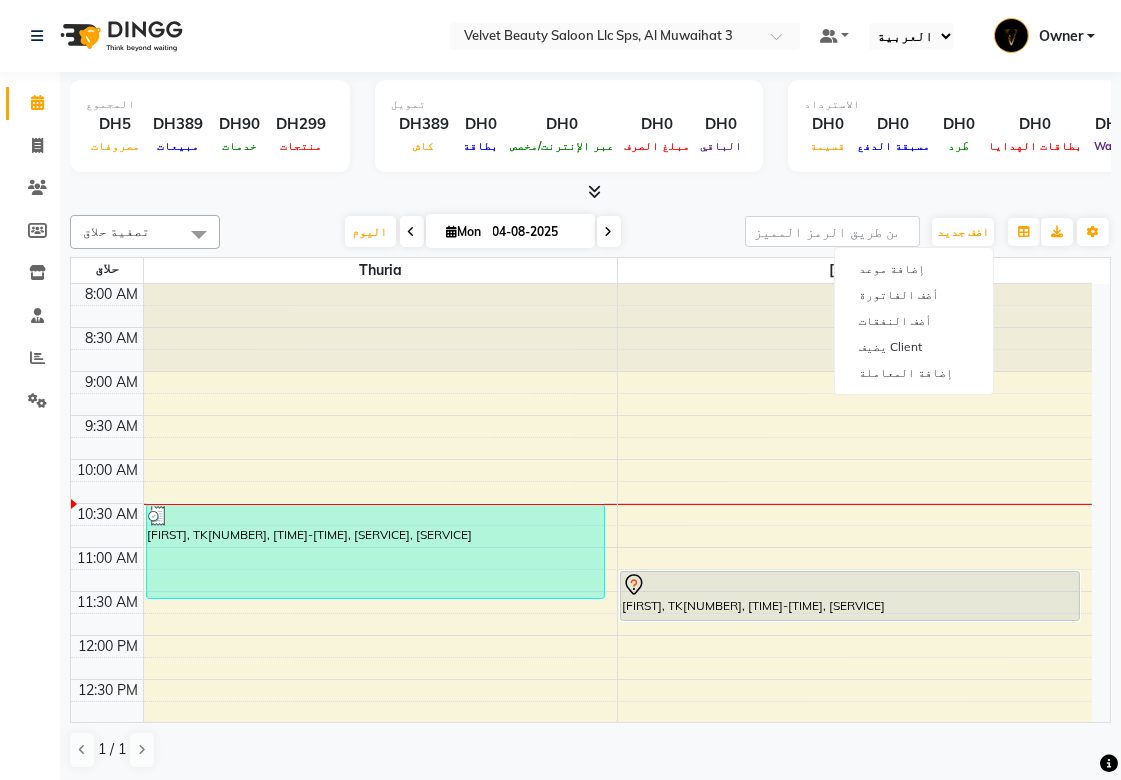 click on "تمويل DH[NUMBER] كاش DH[NUMBER] بطاقة DH[NUMBER] عبر الإنترنت/مخصص DH[NUMBER] مبلغ الصرف DH[NUMBER] الباقي" at bounding box center (569, 126) 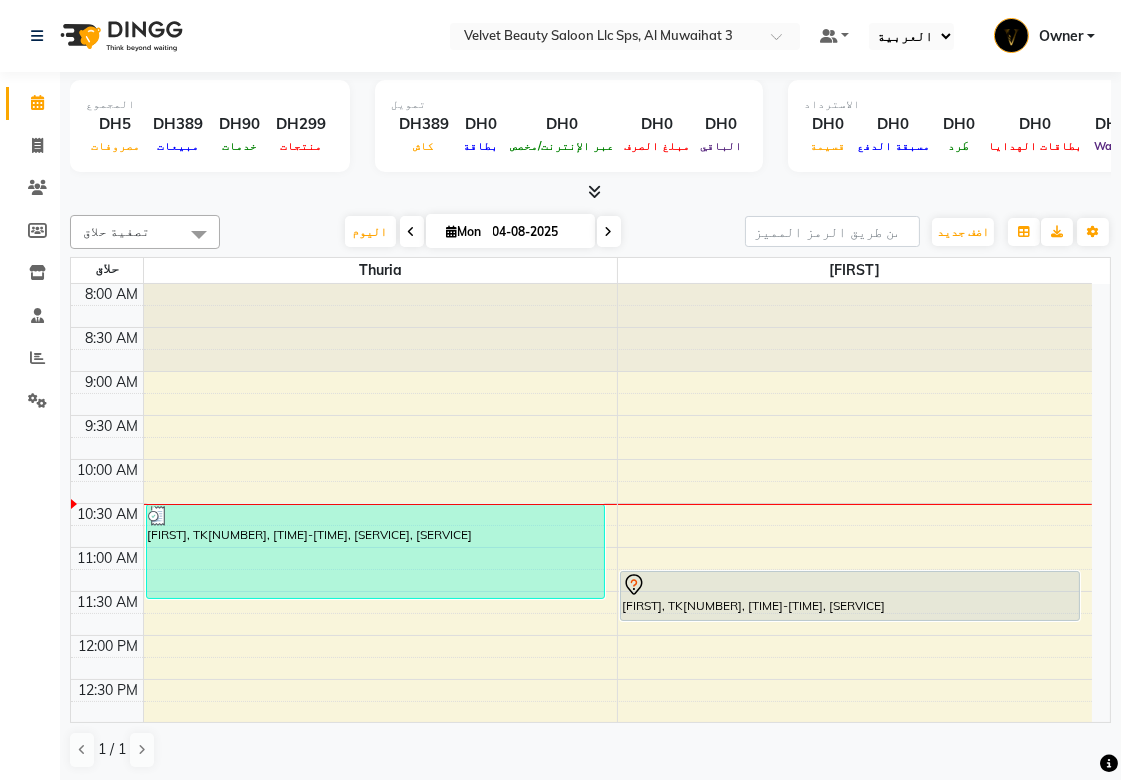 click on "تمويل DH[NUMBER] كاش DH[NUMBER] بطاقة DH[NUMBER] عبر الإنترنت/مخصص DH[NUMBER] مبلغ الصرف DH[NUMBER] الباقي" at bounding box center [569, 126] 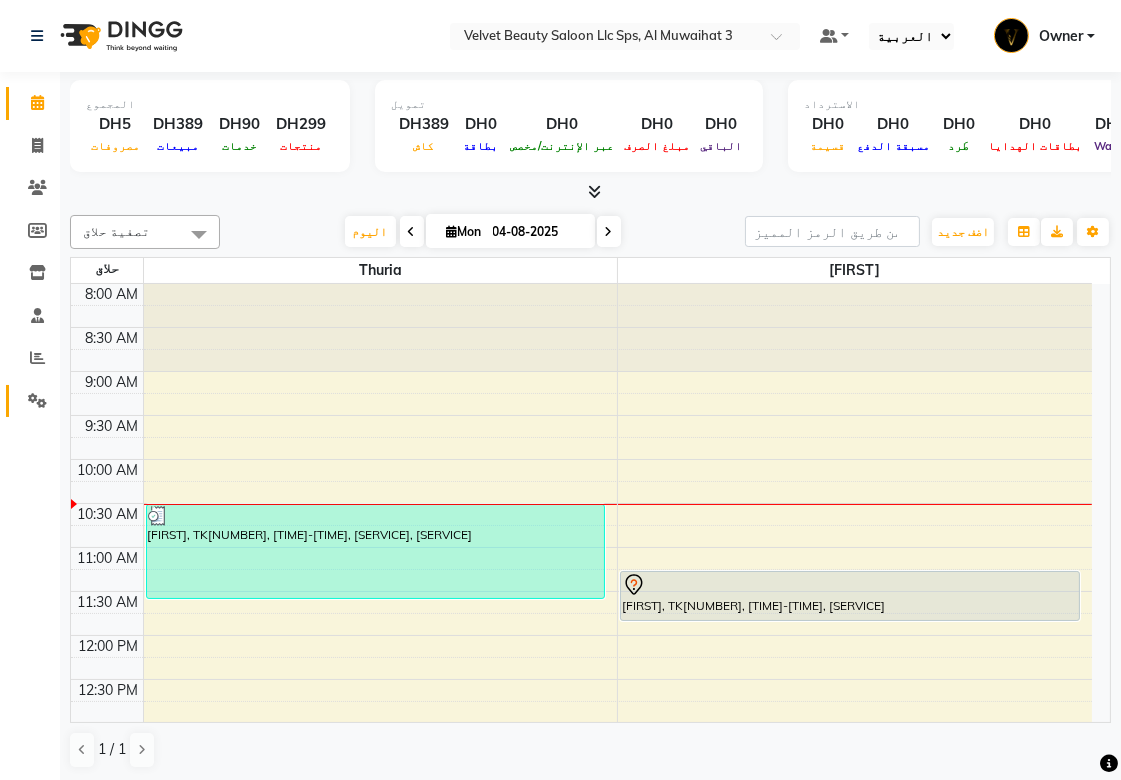 click 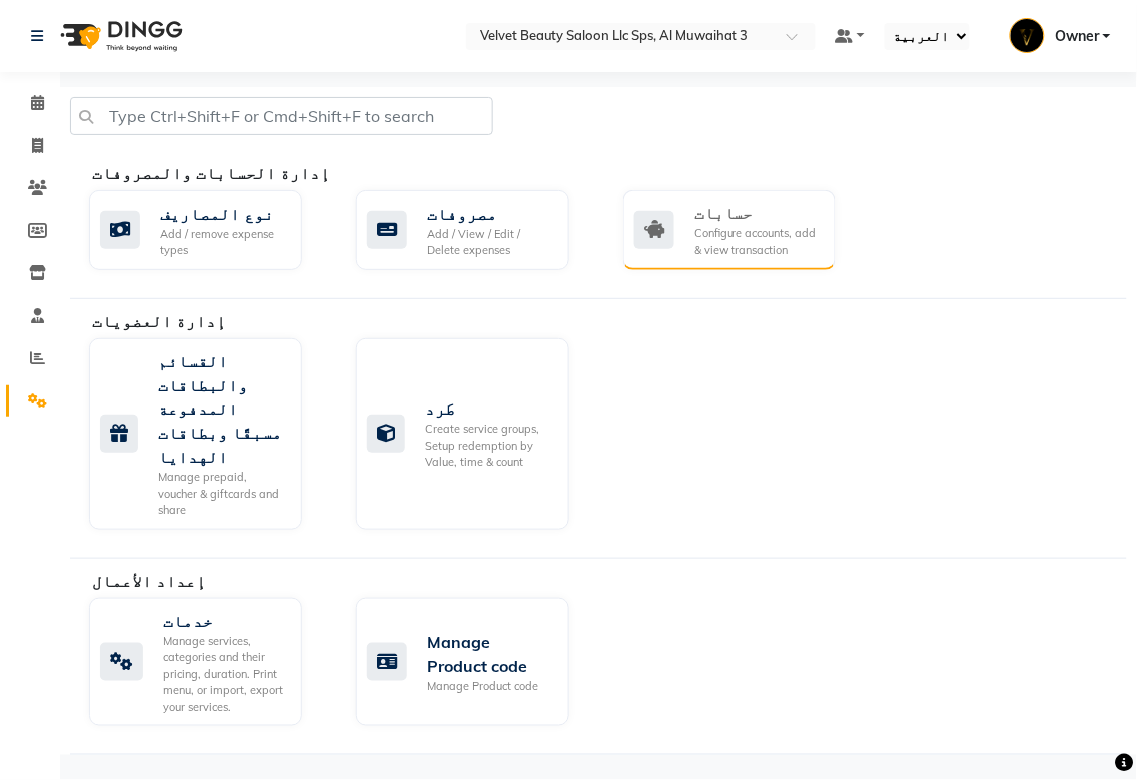 click on "Configure accounts, add & view transaction" 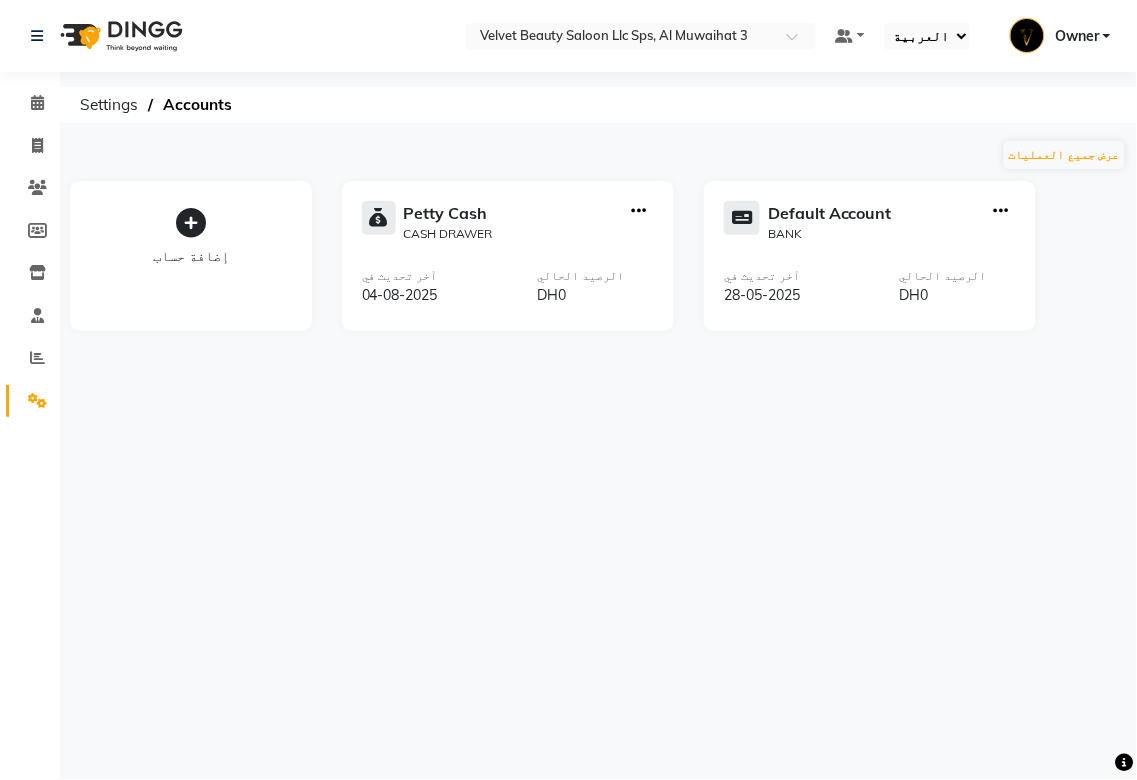 click on "Select Location × [BRAND] Llc Sps, [AREA] Default Panel My Panel English ENGLISH Español العربية मराठी हिंदी ગુજરાતી தமிழ் 中文 الاشعارات لا شيء لإظهاره Owner Manage Profile تغيير كلمة المرور Sign out Version:[NUMBER].[NUMBER].[NUMBER] ☀ [BRAND] LLC SPS, [AREA] التقويم فاتورة Clients أعضاء جرد طاقم عمل التقارير إعدادات مكتمل في المعالجة القادمة اسقاط مؤقت تسجيل دخول تأكيد الحجوزات اجزاء Page Builder Settings Accounts عرض جميع العمليات إضافة حساب Petty Cash CASH DRAWER آخر تحديث في [DATE] الرصيد الحالي DH[NUMBER] Default Account BANK آخر تحديث في [DATE] الرصيد الحالي DH[NUMBER]" at bounding box center [568, 390] 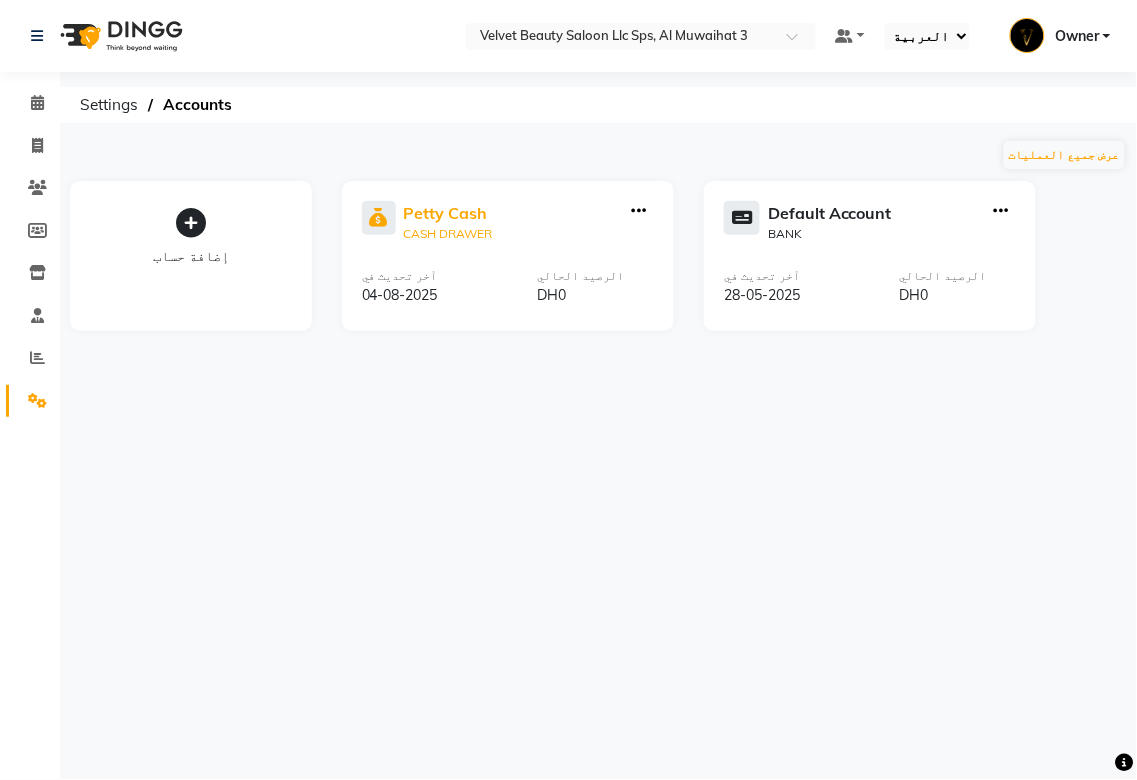 click on "Petty Cash" 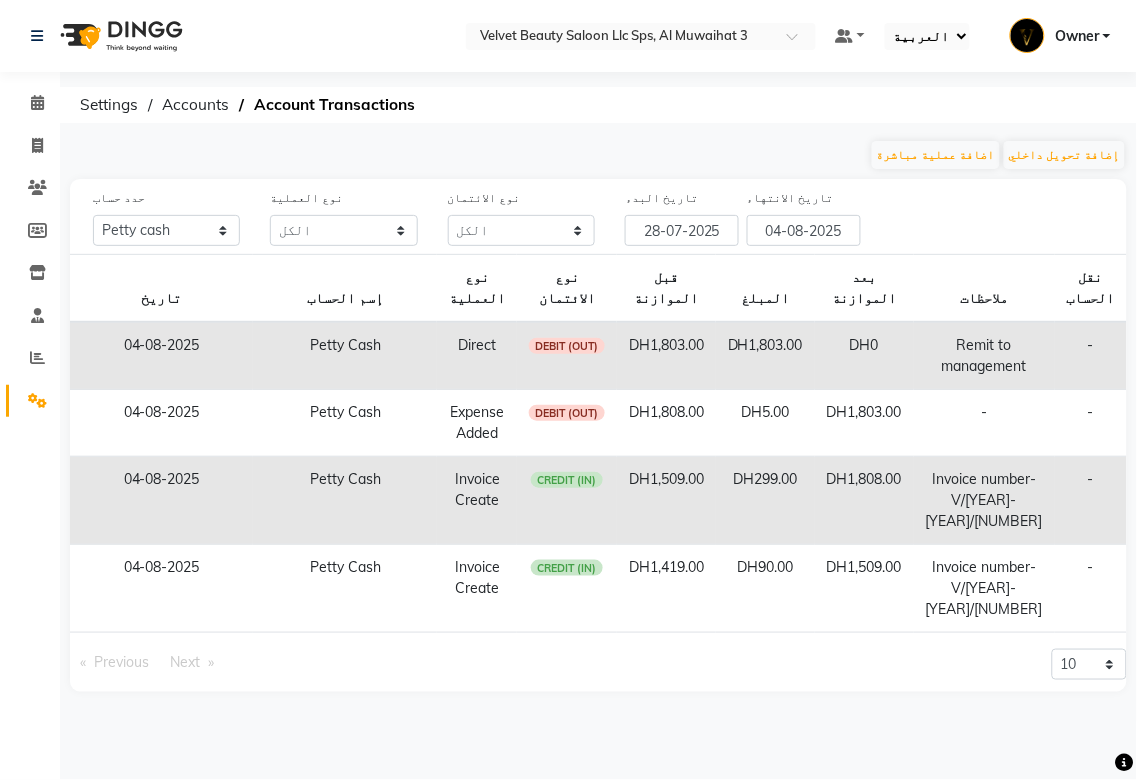 click on "Accounts Account Transactions" 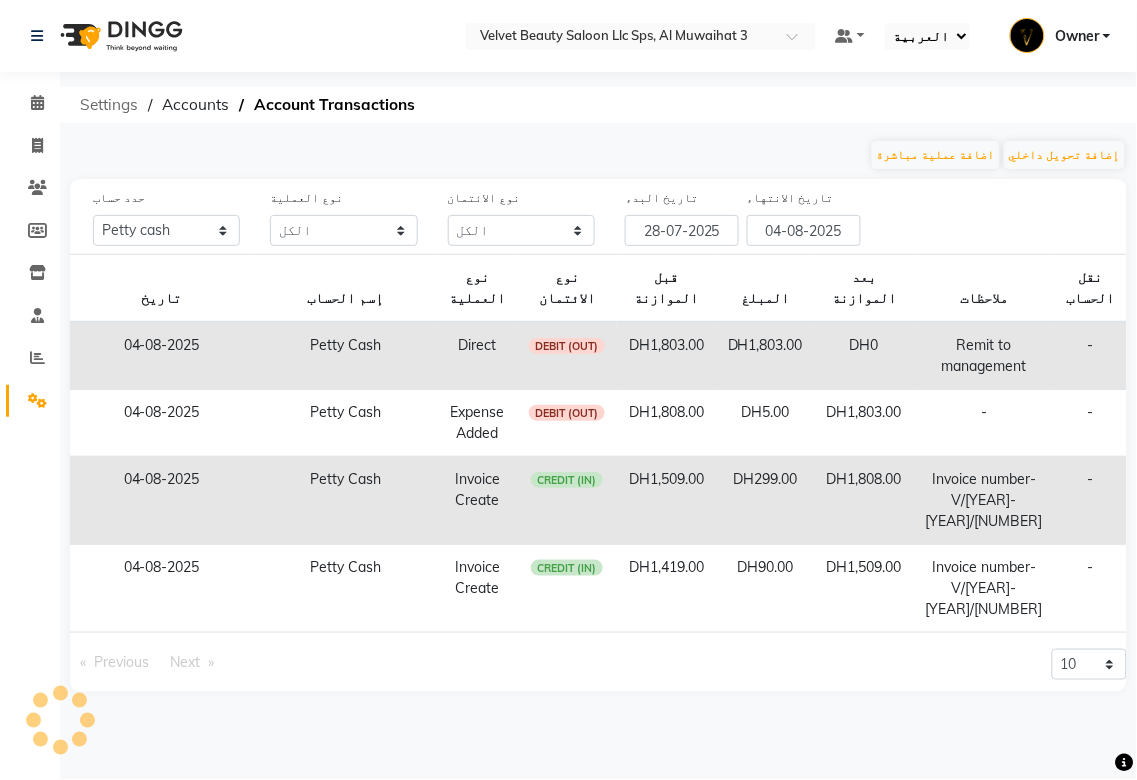 click on "Settings" 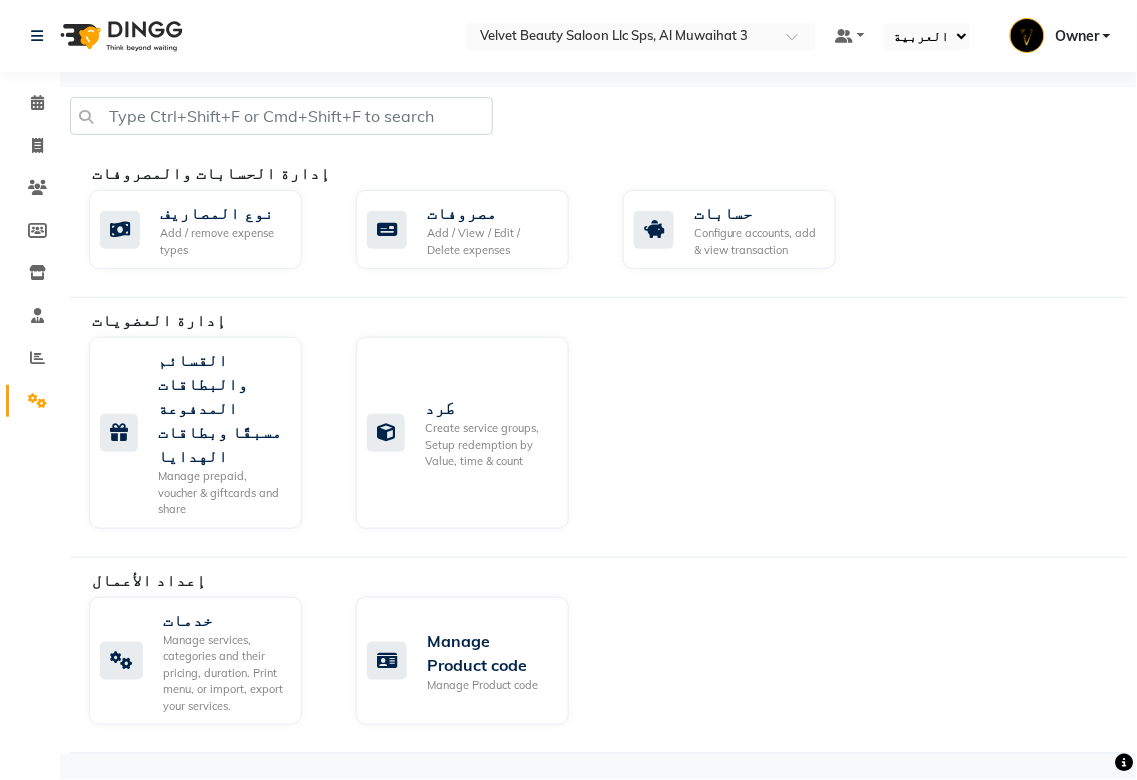 click on "القسائم والبطاقات المدفوعة مسبقًا وبطاقات الهدايا Manage prepaid, voucher & giftcards and share طَرد Create service groups, Setup redemption by Value, time & count" 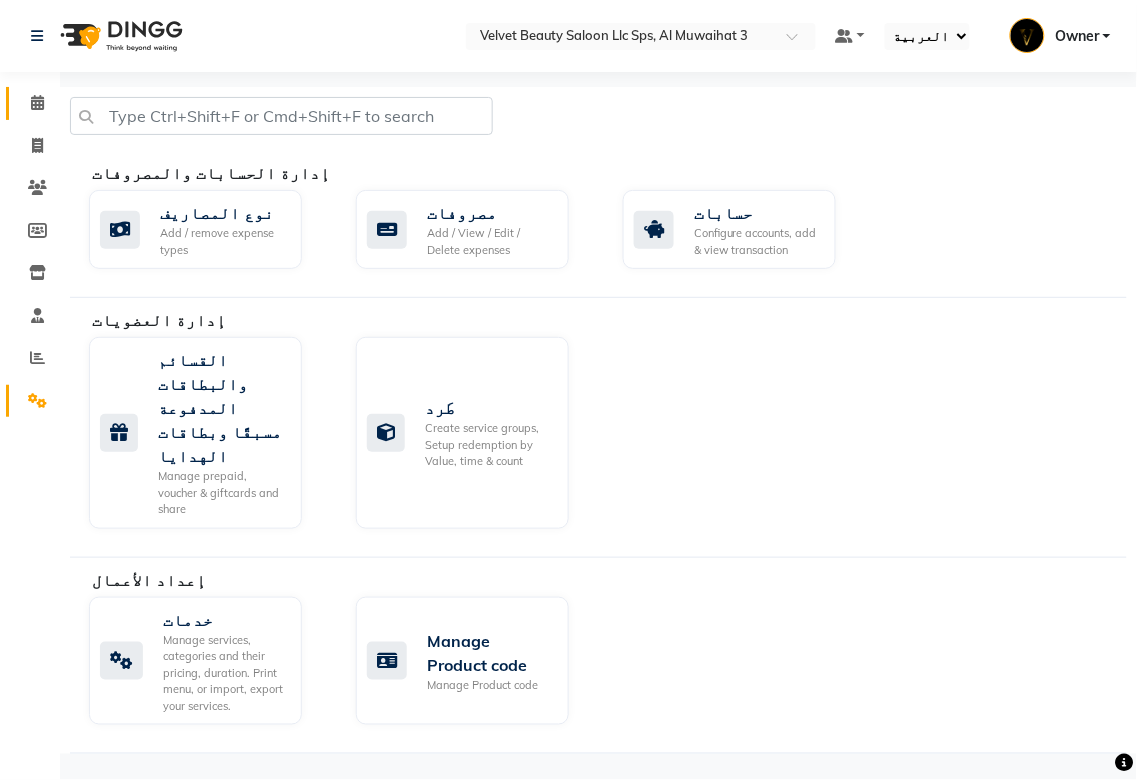 click 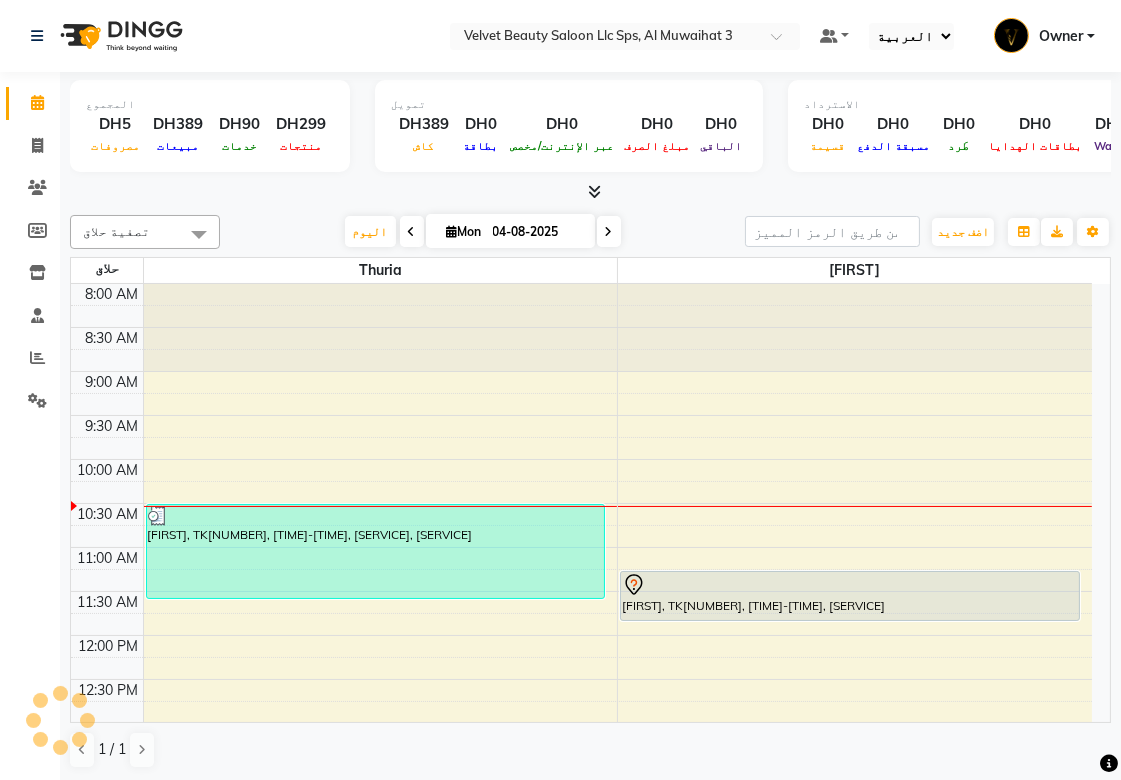 scroll, scrollTop: 0, scrollLeft: 0, axis: both 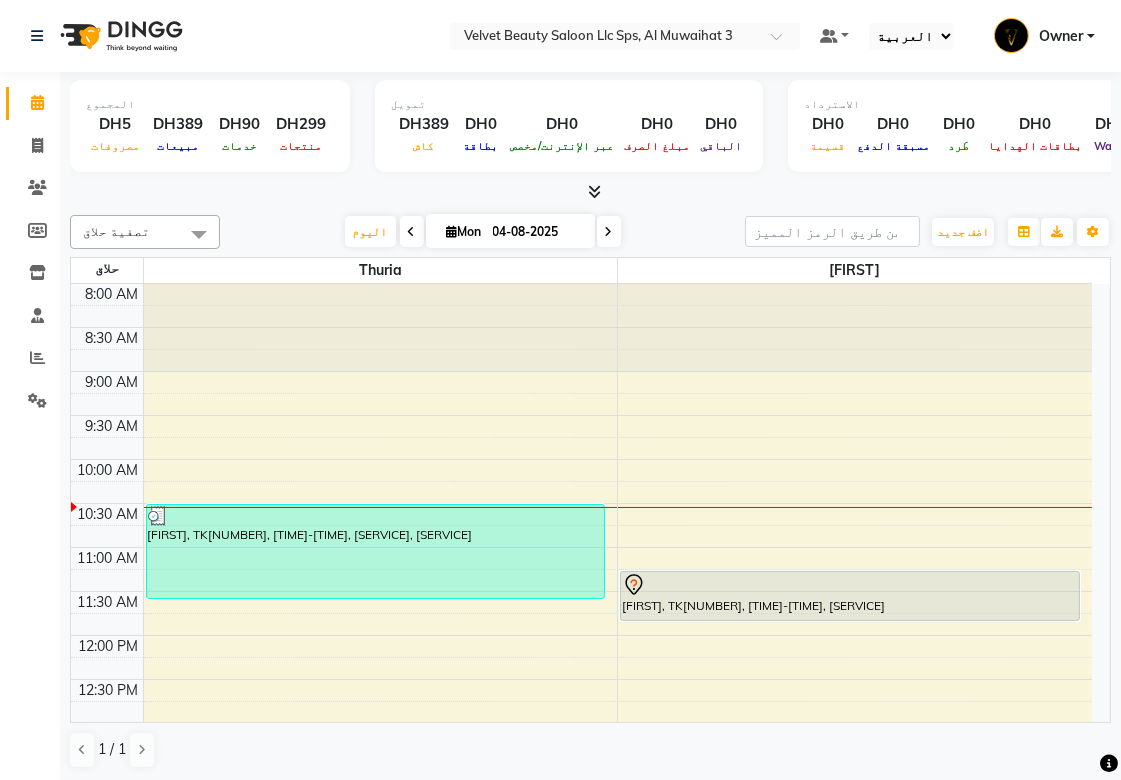 click on "[FIRST], TK[NUMBER], [TIME]-[TIME], [SERVICE]" at bounding box center [850, 596] 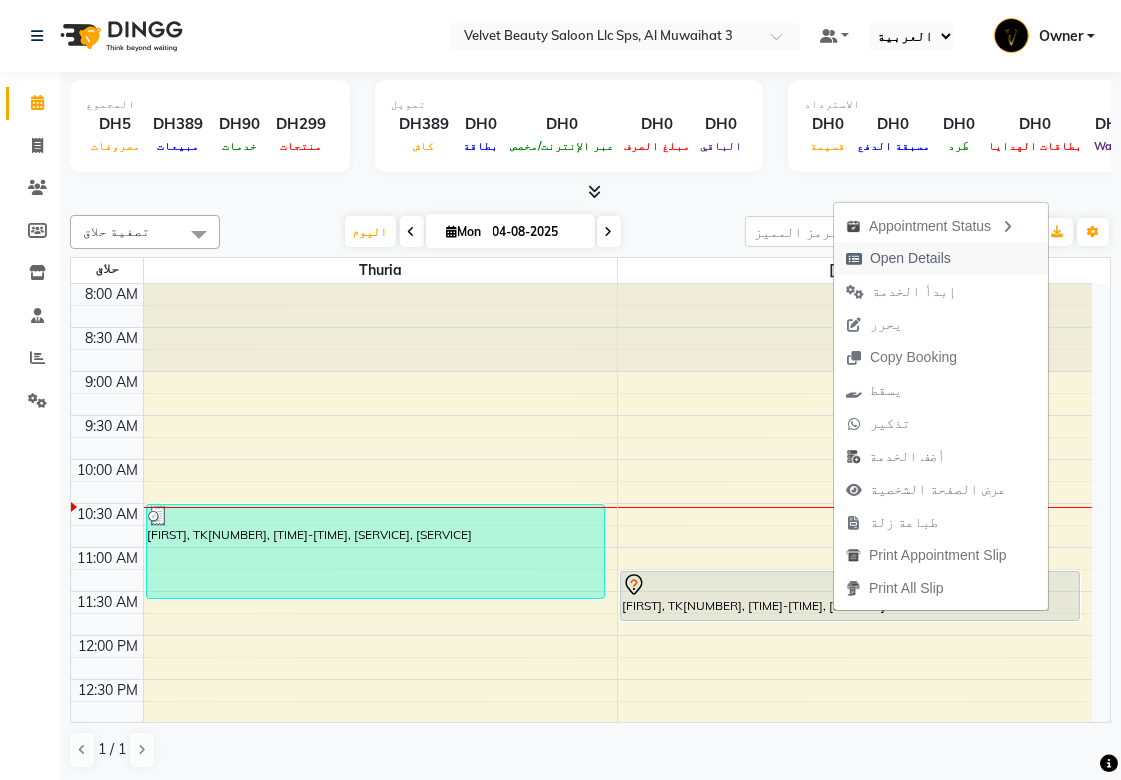 click on "Open Details" at bounding box center [910, 258] 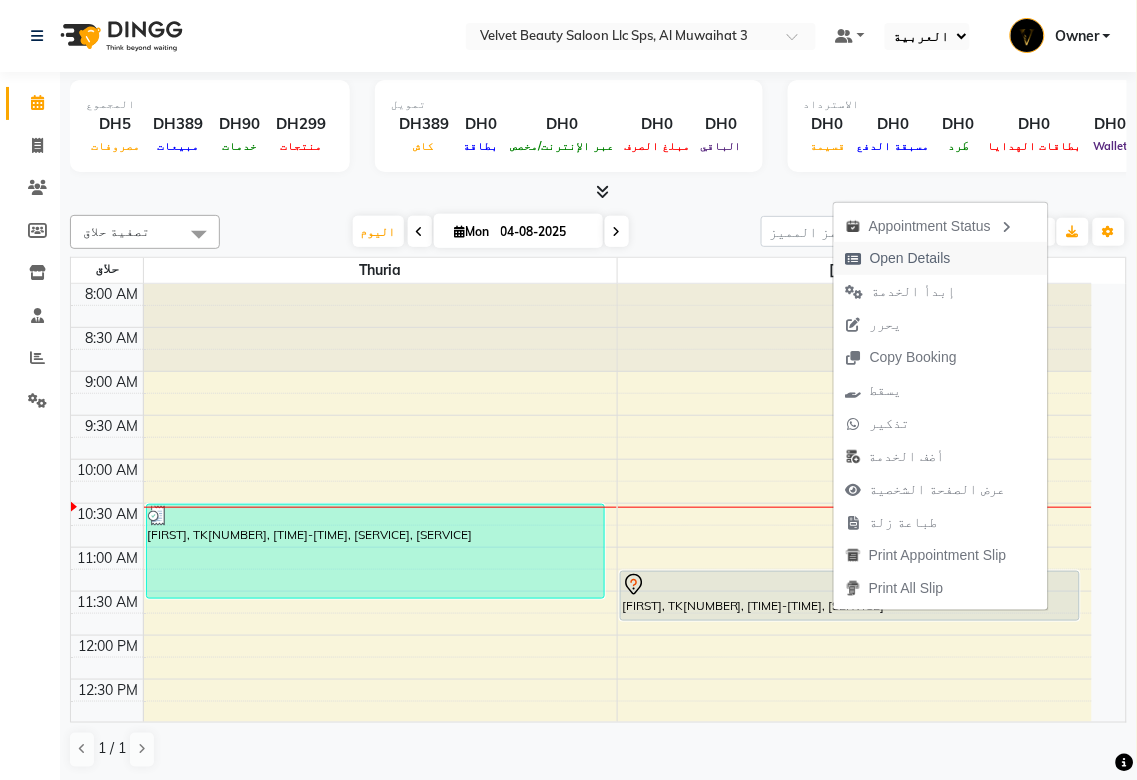 select on "7" 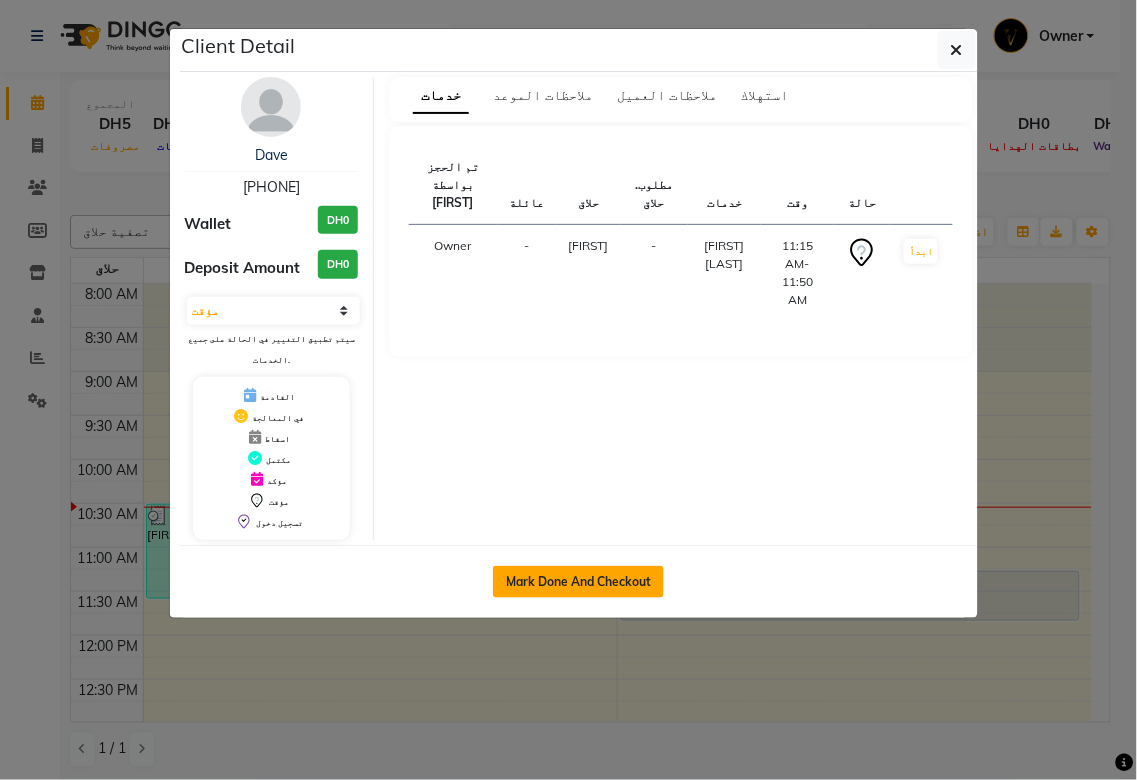 click on "Mark Done And Checkout" 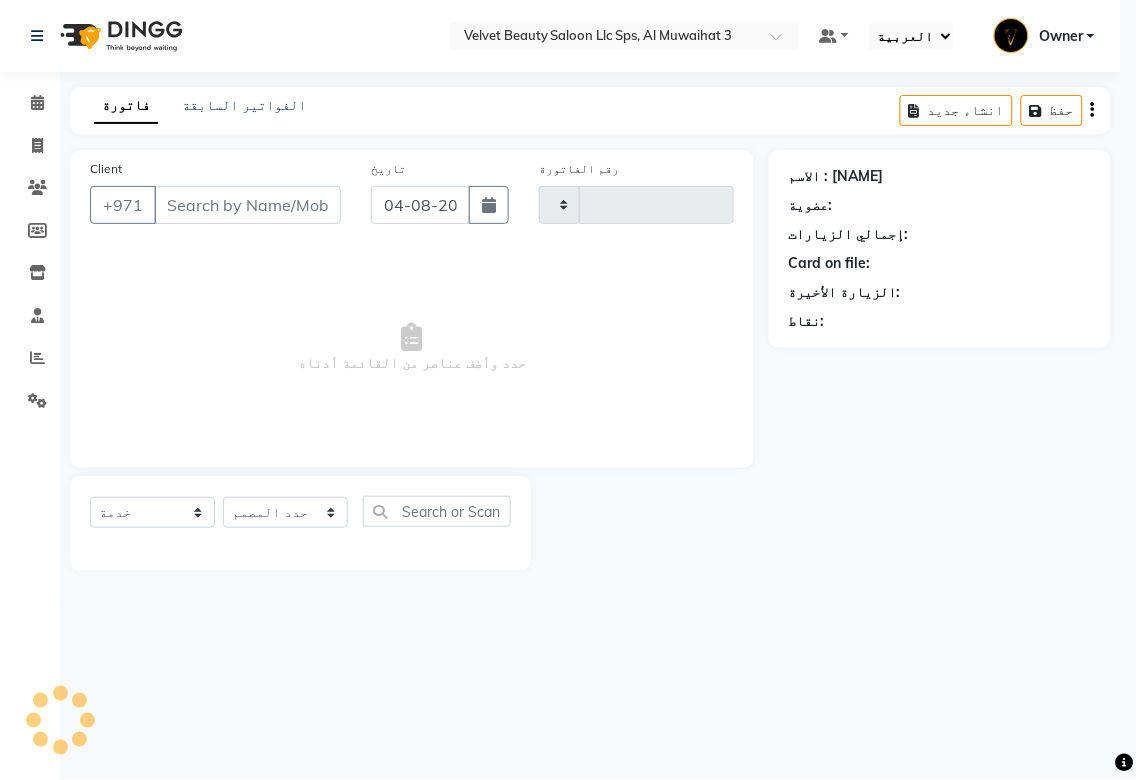 type on "[NUMBER]" 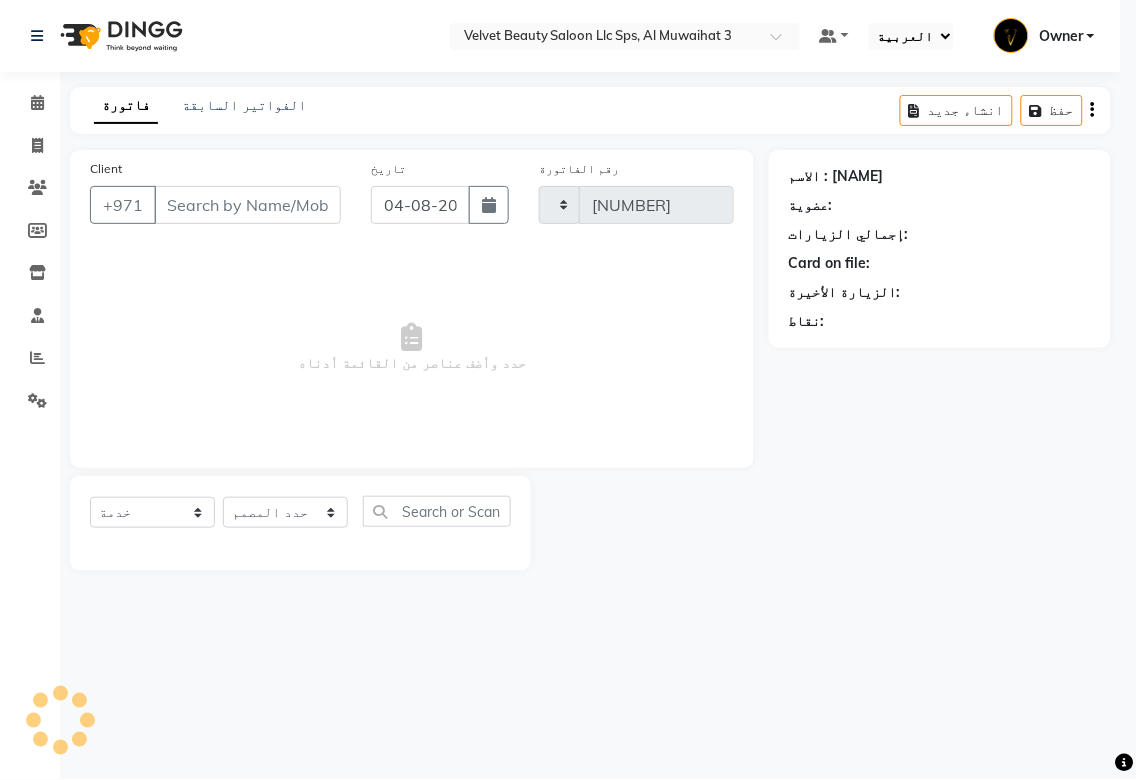 select on "8306" 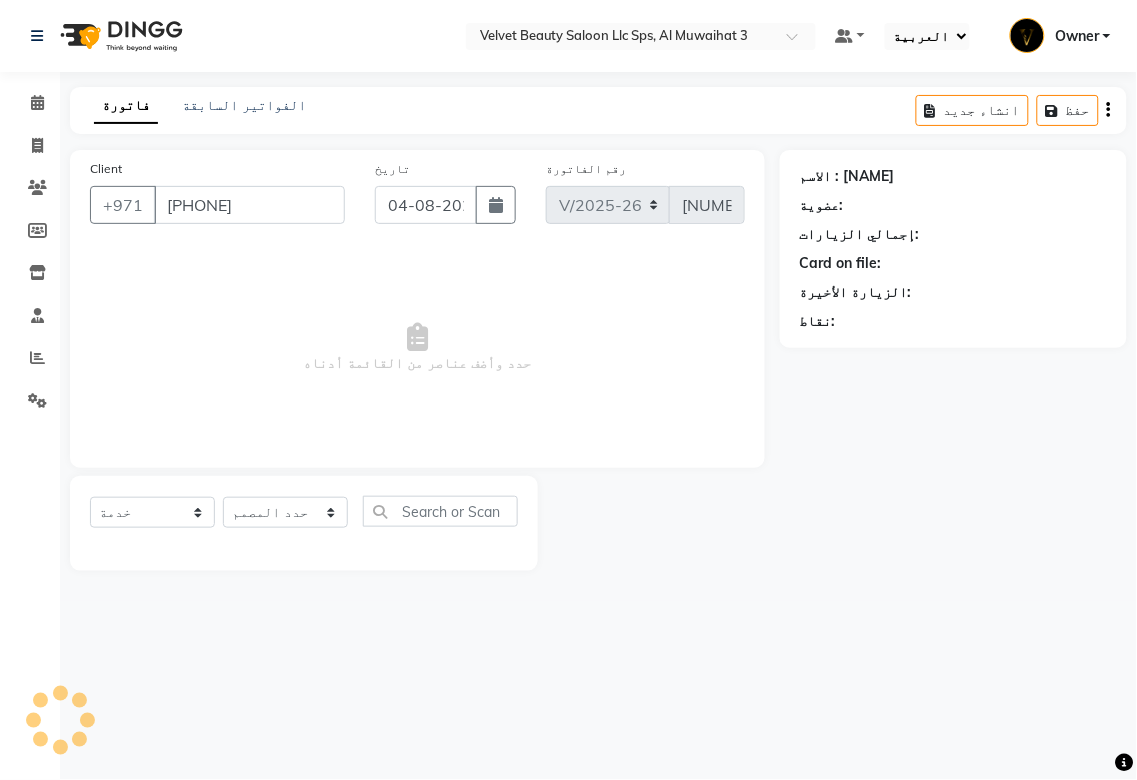 type on "50502865" 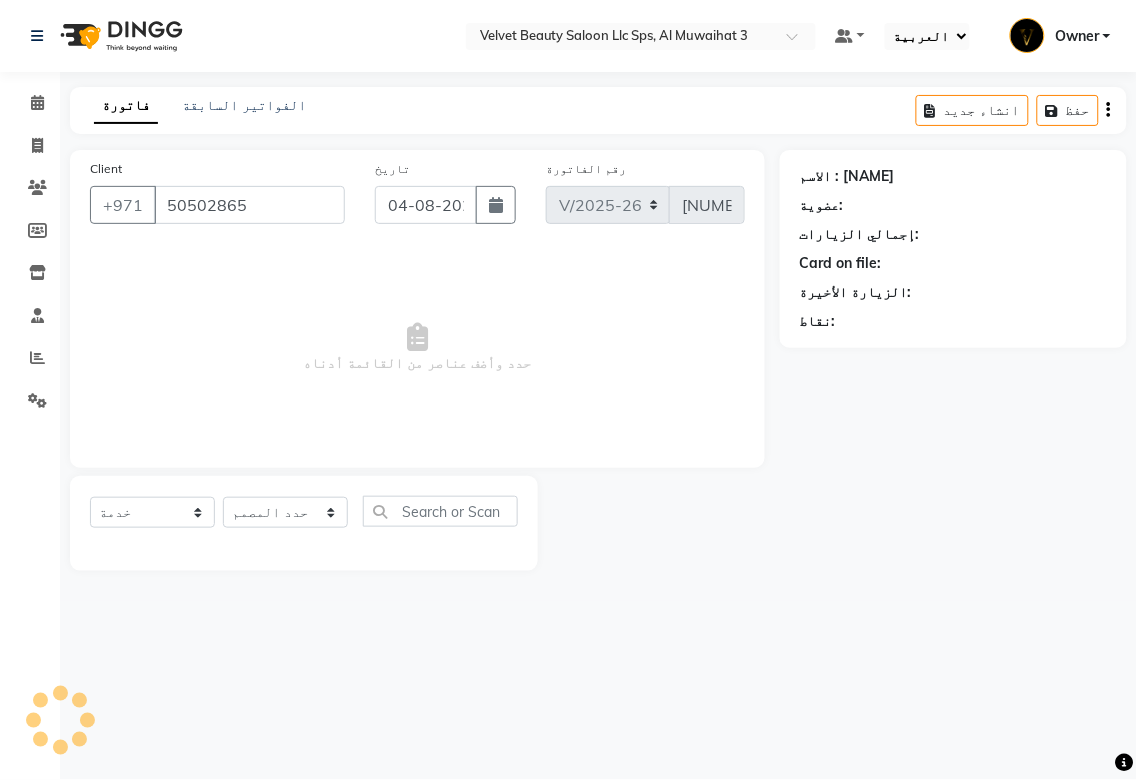 select on "88100" 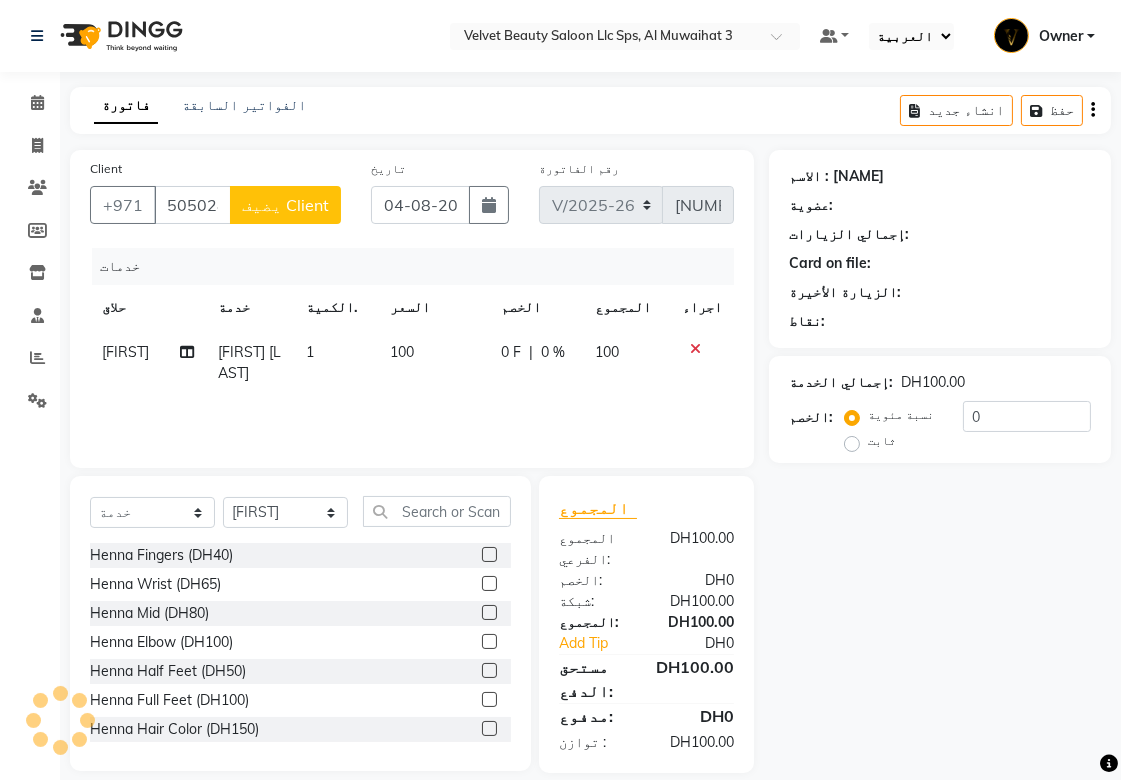 type on "50502865" 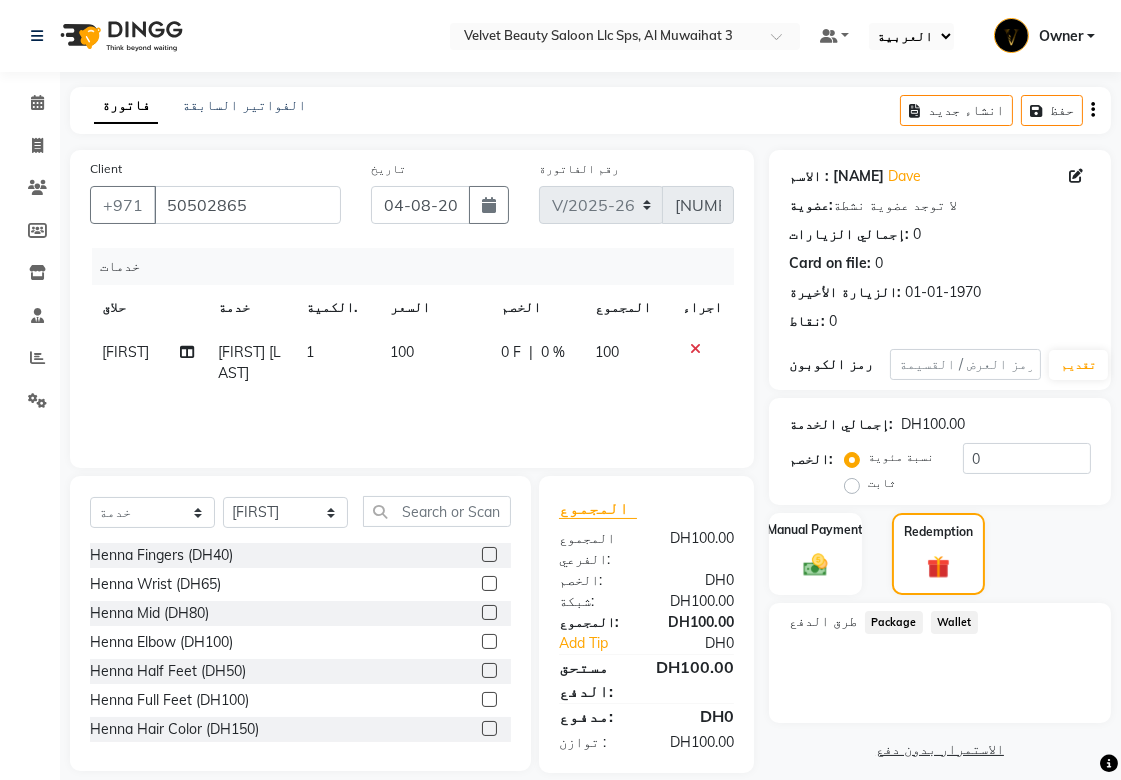 scroll, scrollTop: 23, scrollLeft: 0, axis: vertical 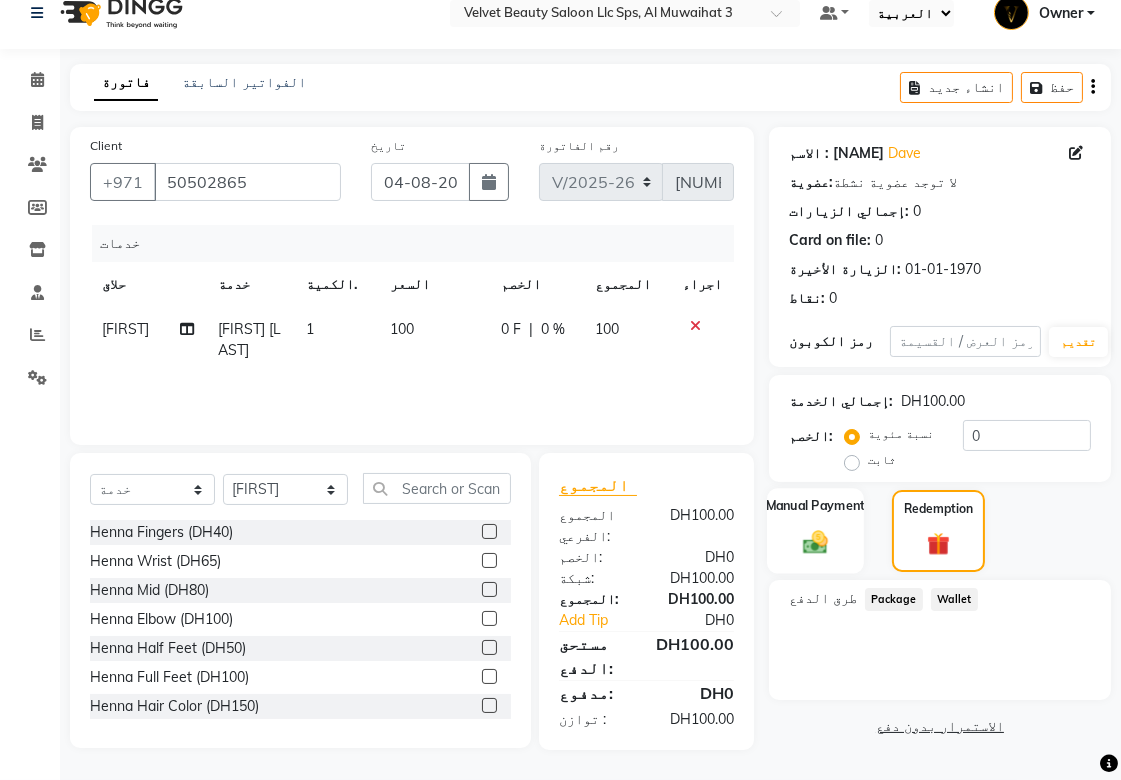 click on "Manual Payment" 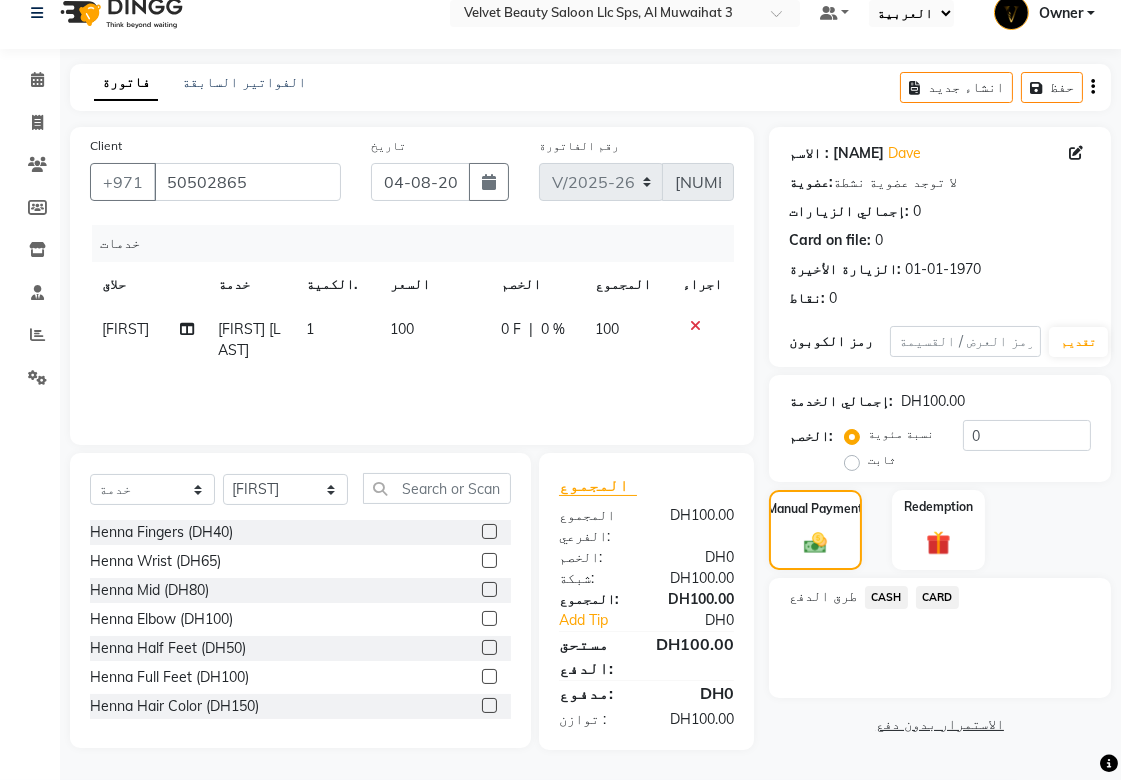 click on "CARD" 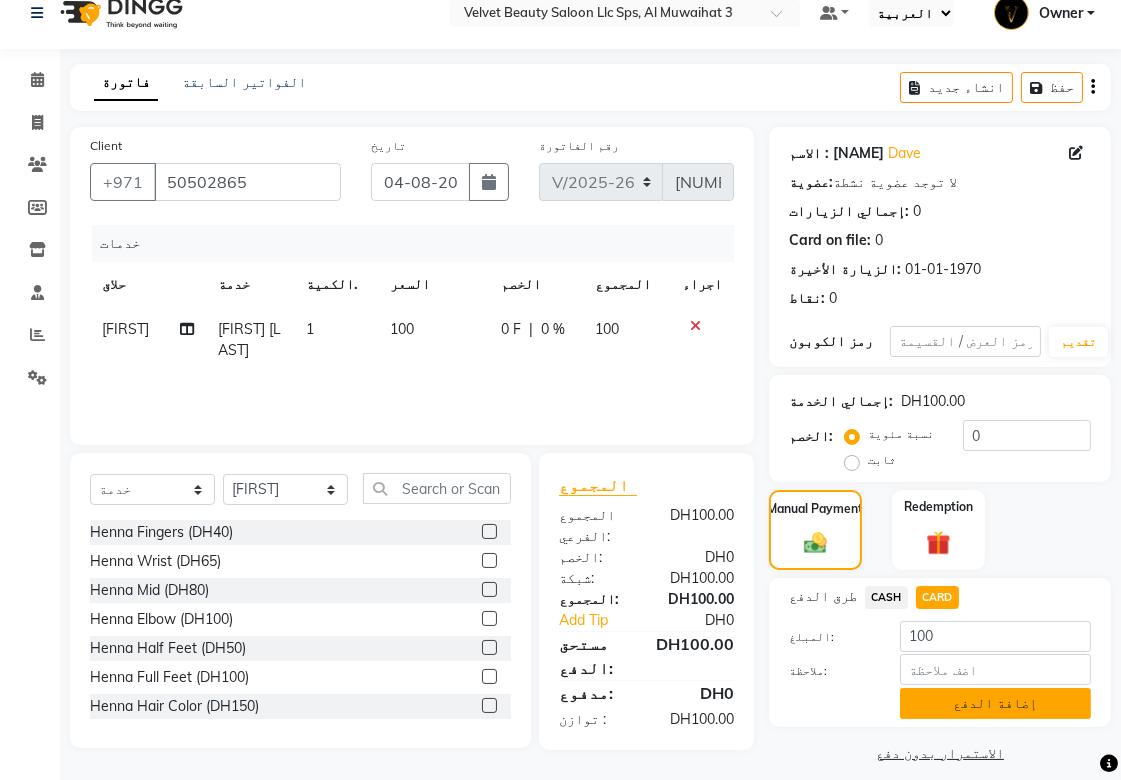click on "إضافة الدفع" 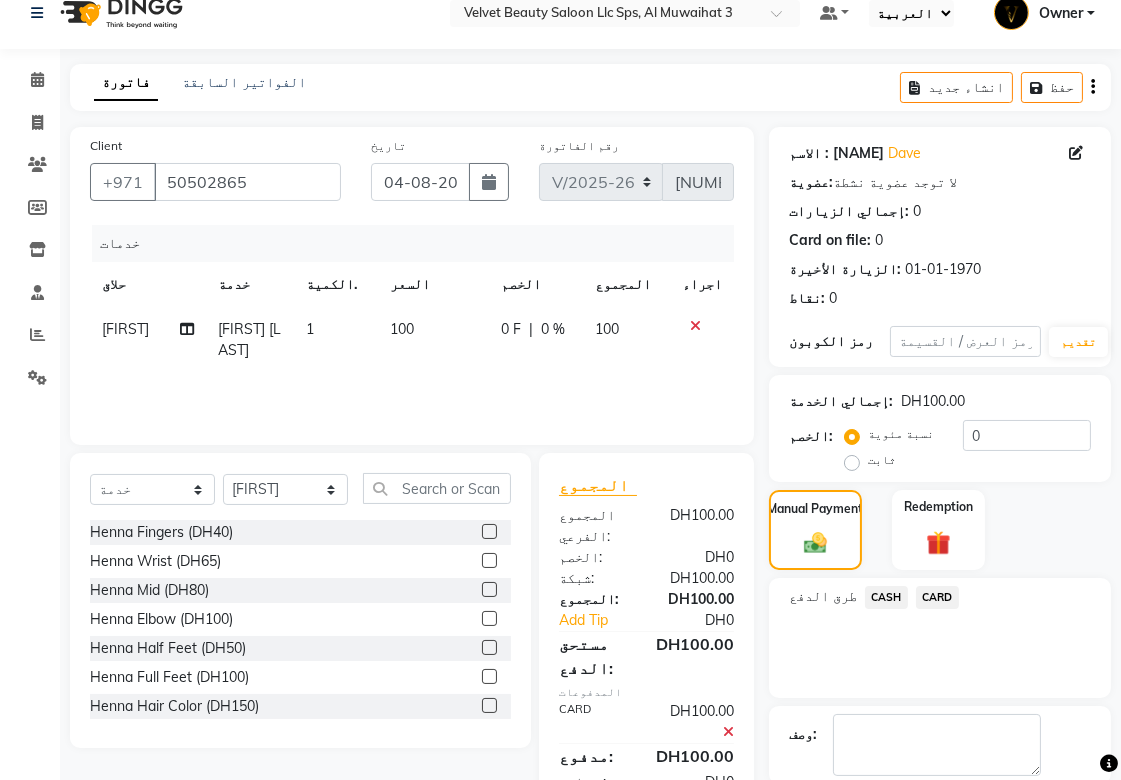 scroll, scrollTop: 125, scrollLeft: 0, axis: vertical 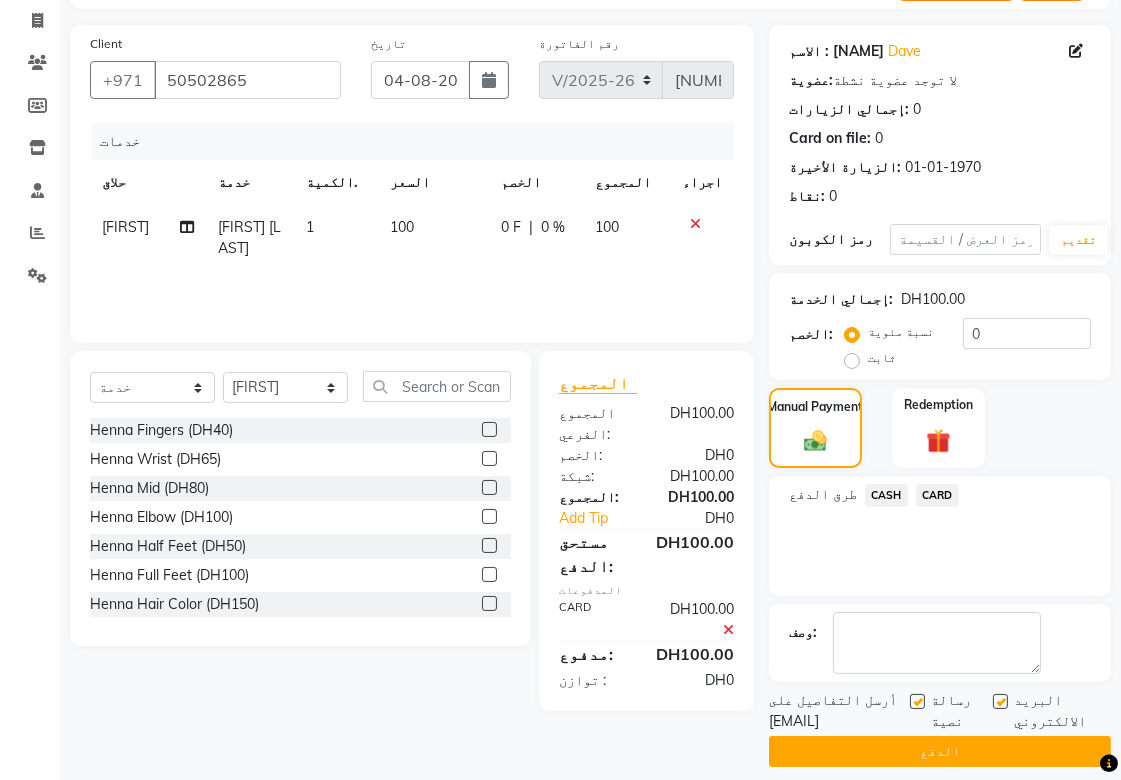 click on "الدفع" 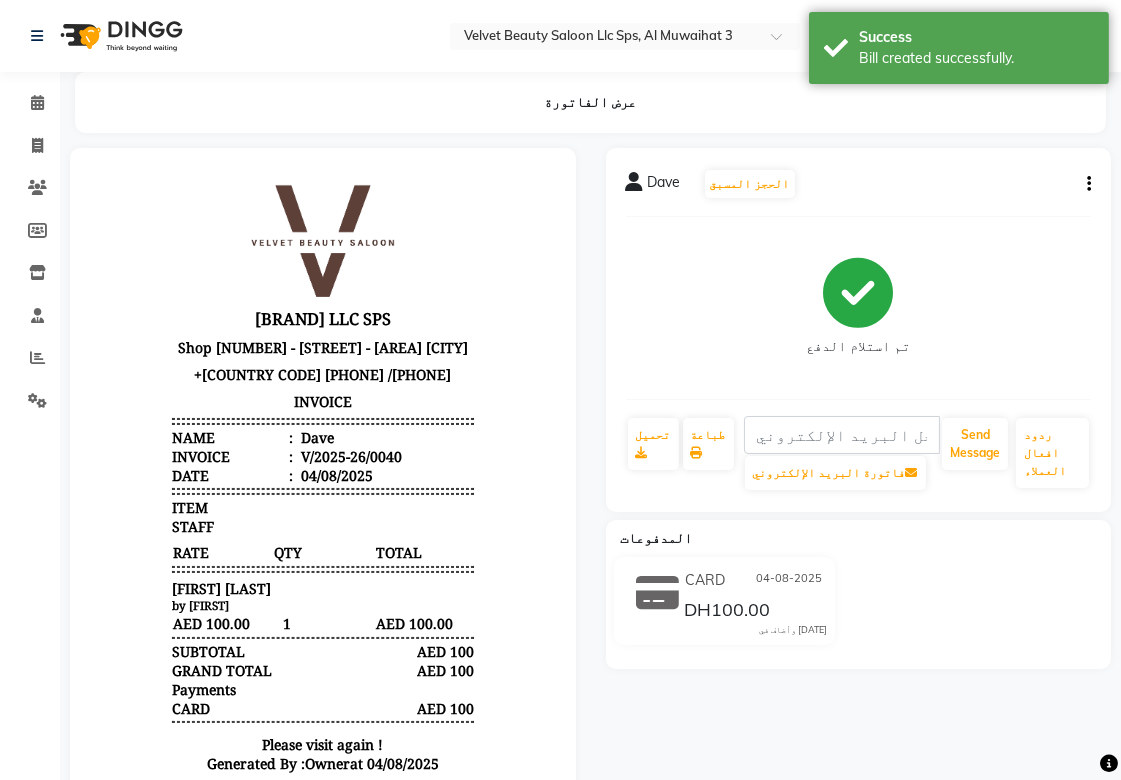 scroll, scrollTop: 0, scrollLeft: 0, axis: both 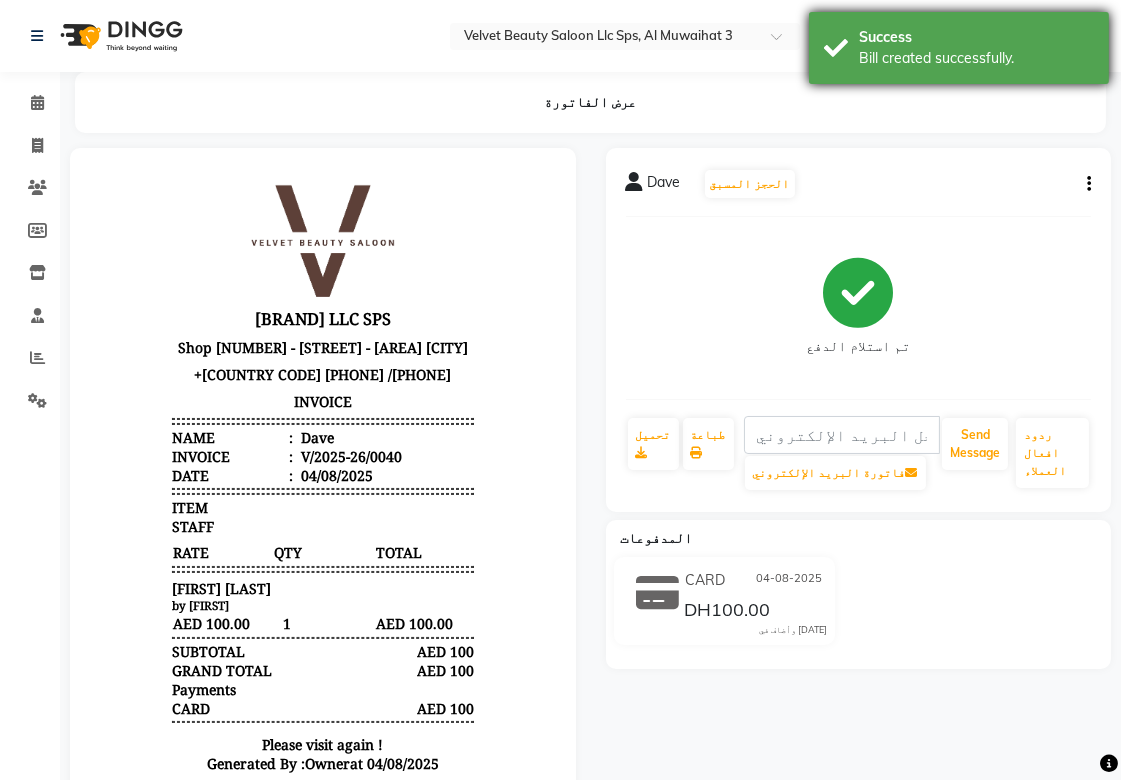 click on "Bill created successfully." at bounding box center (976, 58) 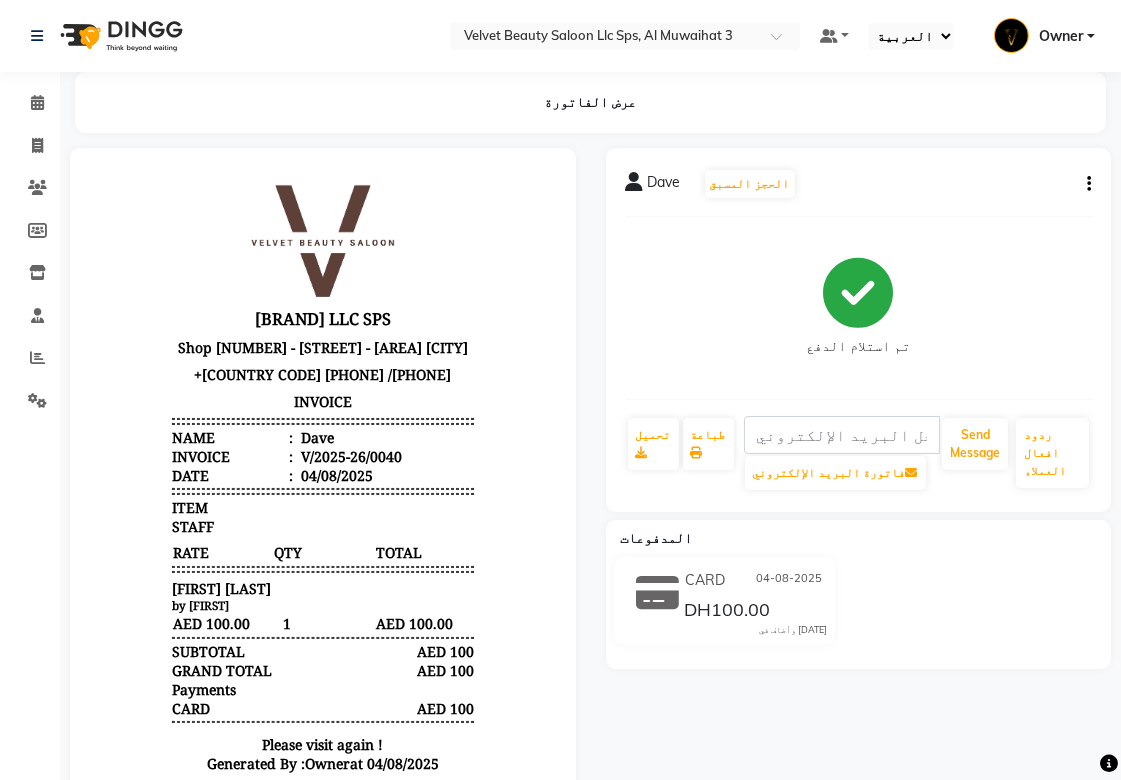 click on "[FIRST] الحجز المسبق تم استلام الدفع تحميل طباعة فاتورة البريد الإلكتروني Send Message ردود افعال العملاء المدفوعات CARD [DATE] DH[NUMBER].00 وأضاف في [DATE]" 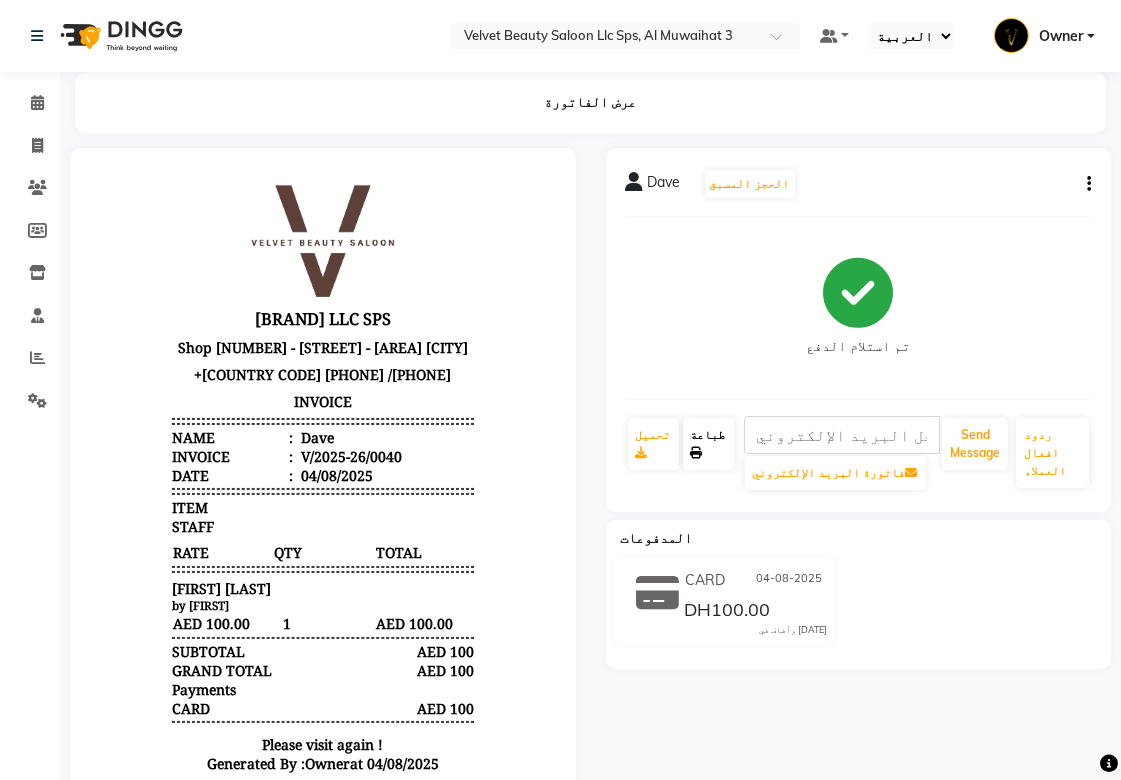 click on "طباعة" 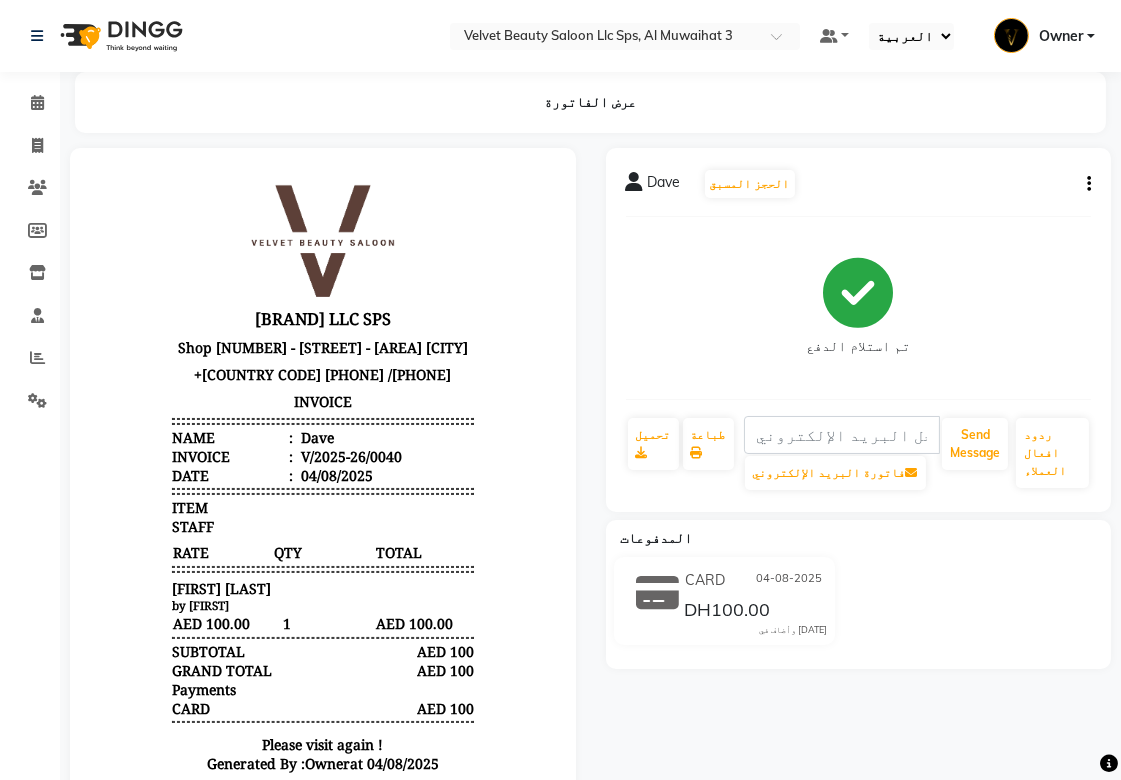 click on "Owner" at bounding box center [1044, 36] 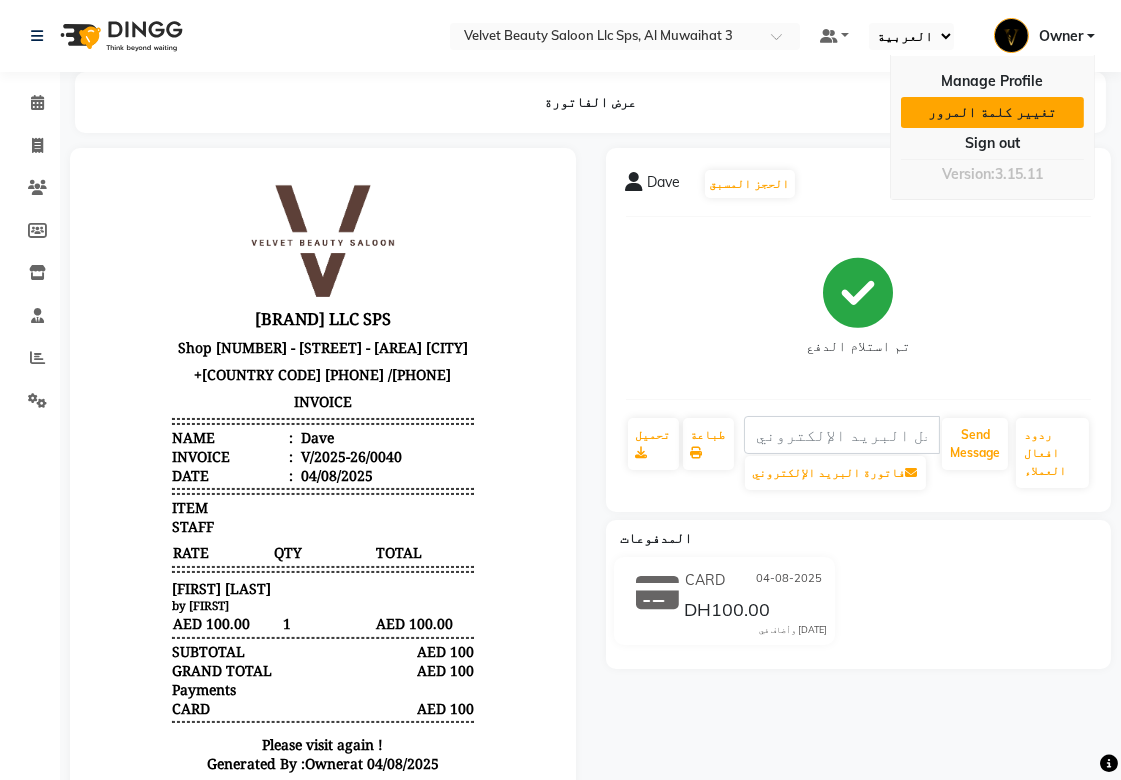 click on "تغيير كلمة المرور" at bounding box center (992, 112) 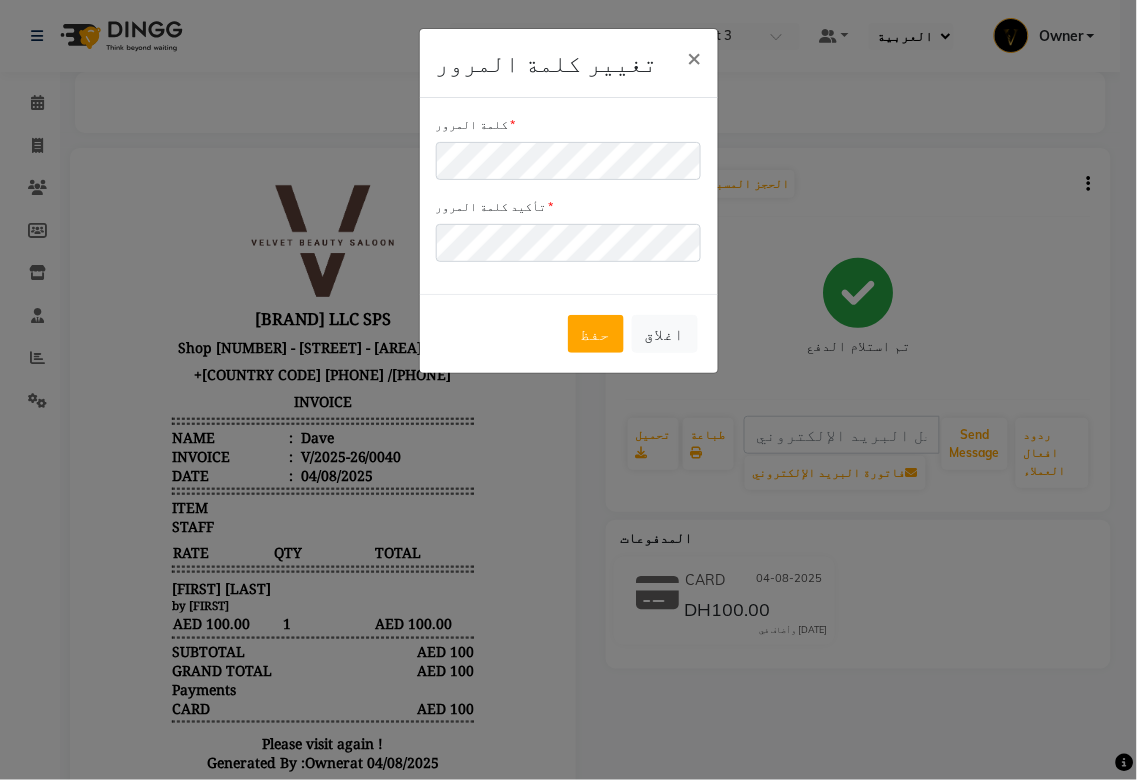 click on "×" 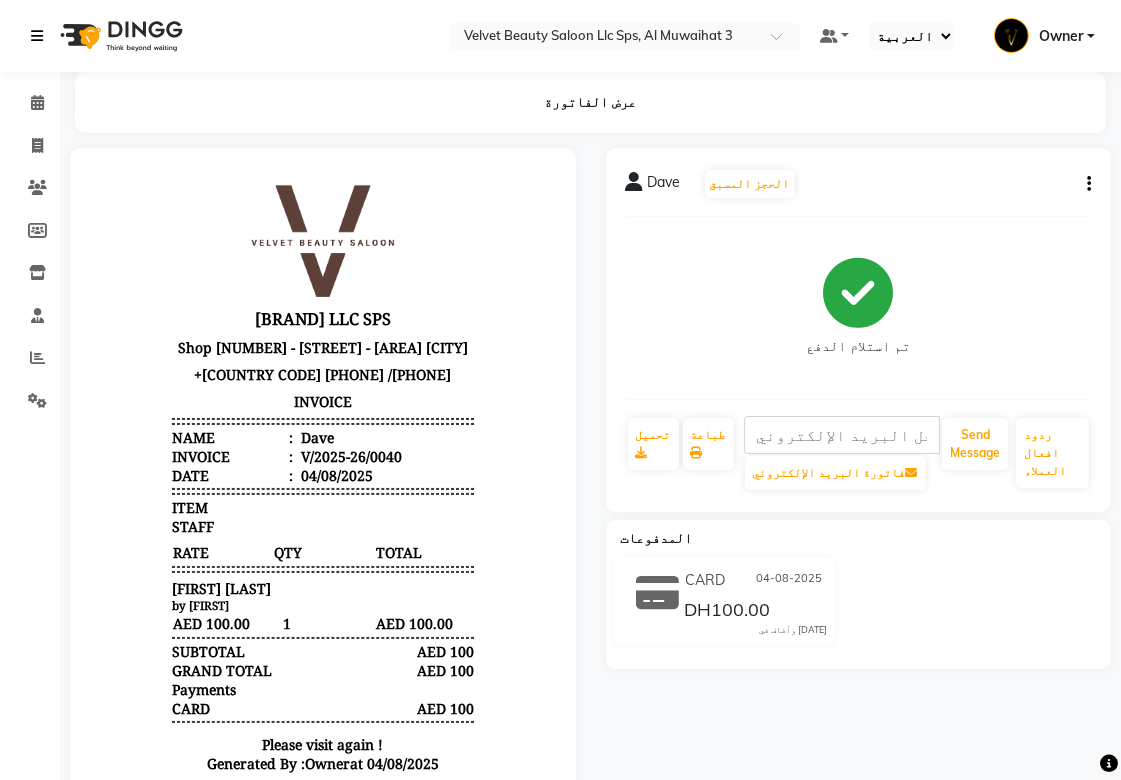 click at bounding box center (41, 36) 